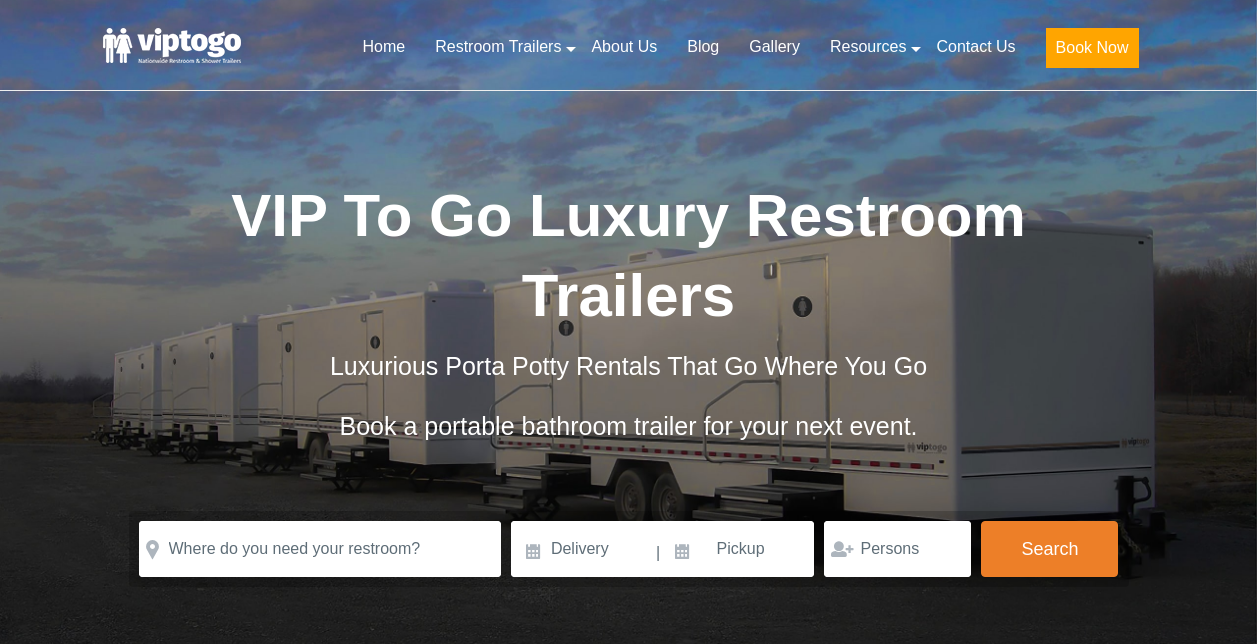 scroll, scrollTop: 0, scrollLeft: 0, axis: both 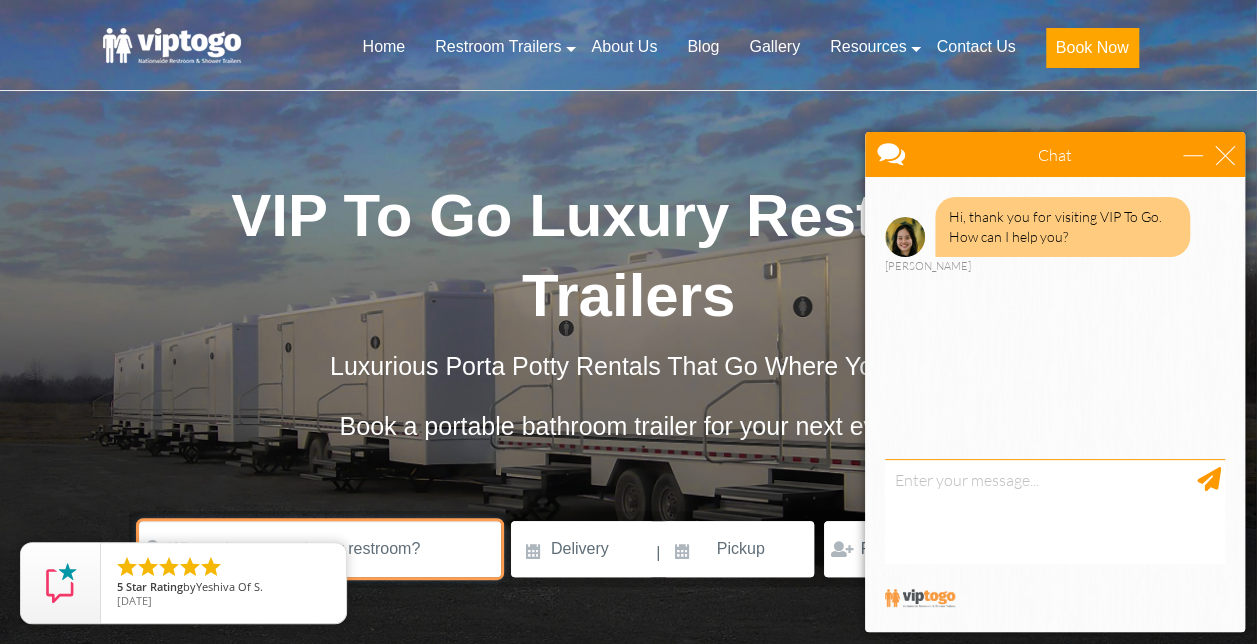 click at bounding box center [320, 549] 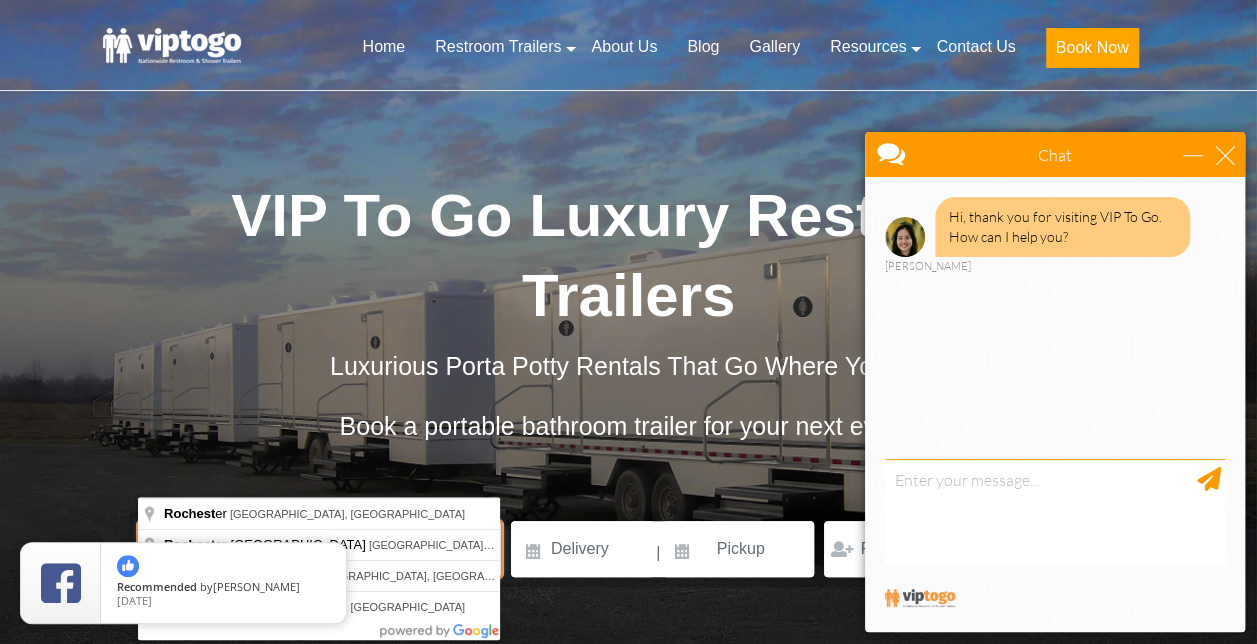 type on "[GEOGRAPHIC_DATA]" 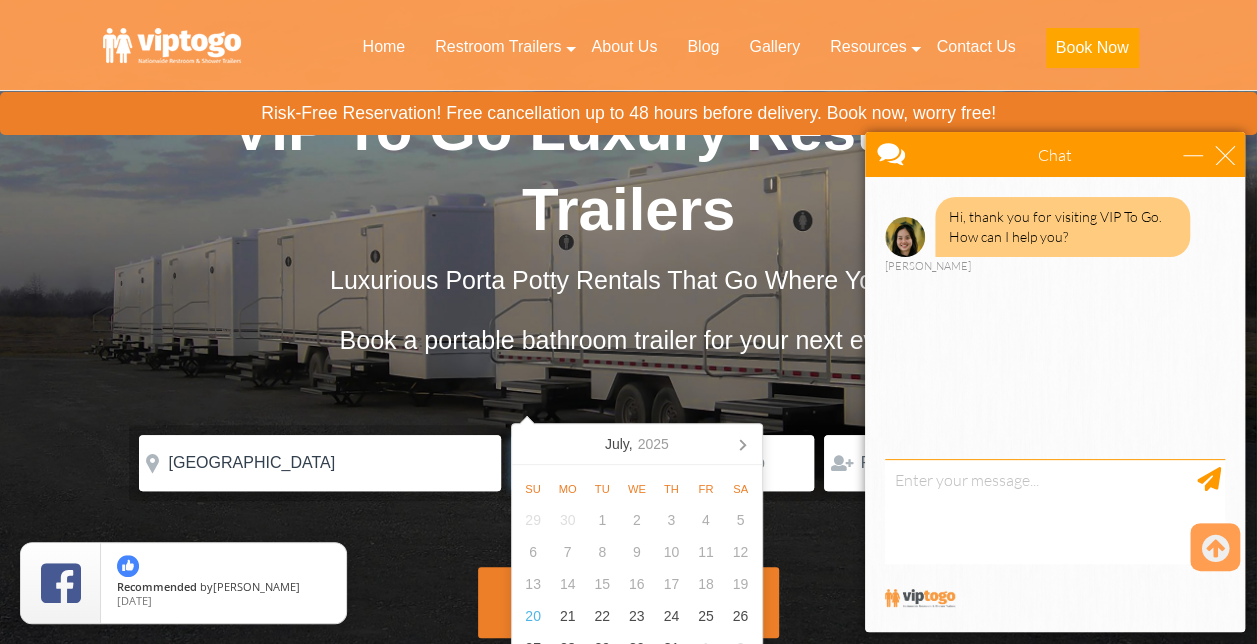scroll, scrollTop: 200, scrollLeft: 0, axis: vertical 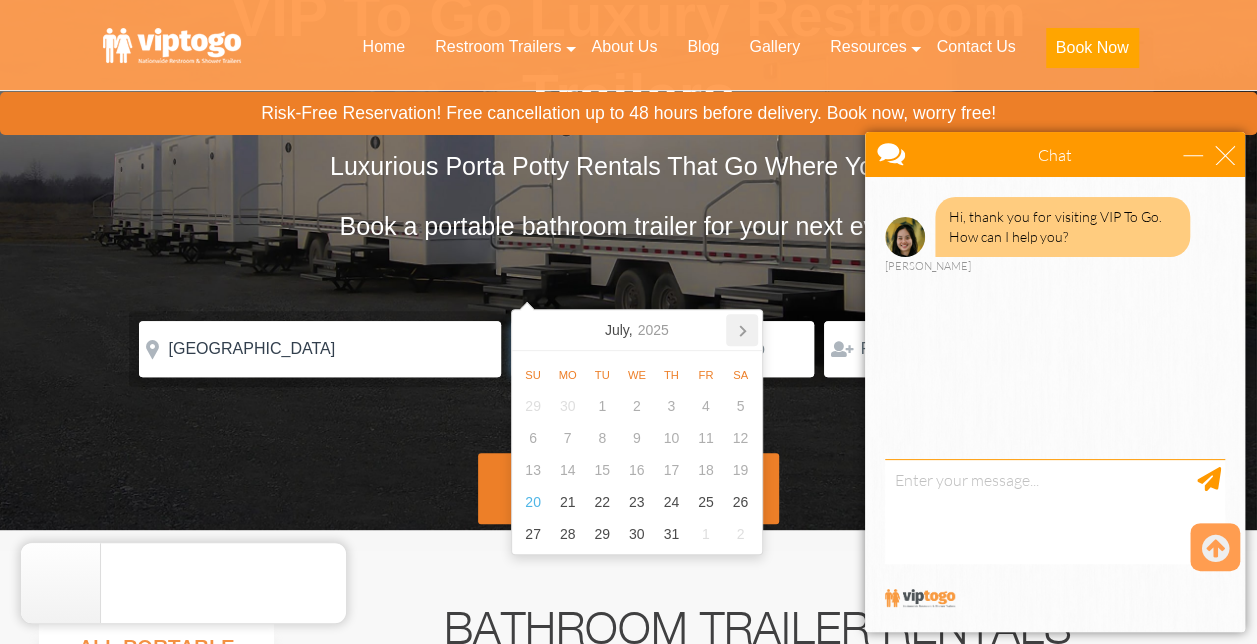 click 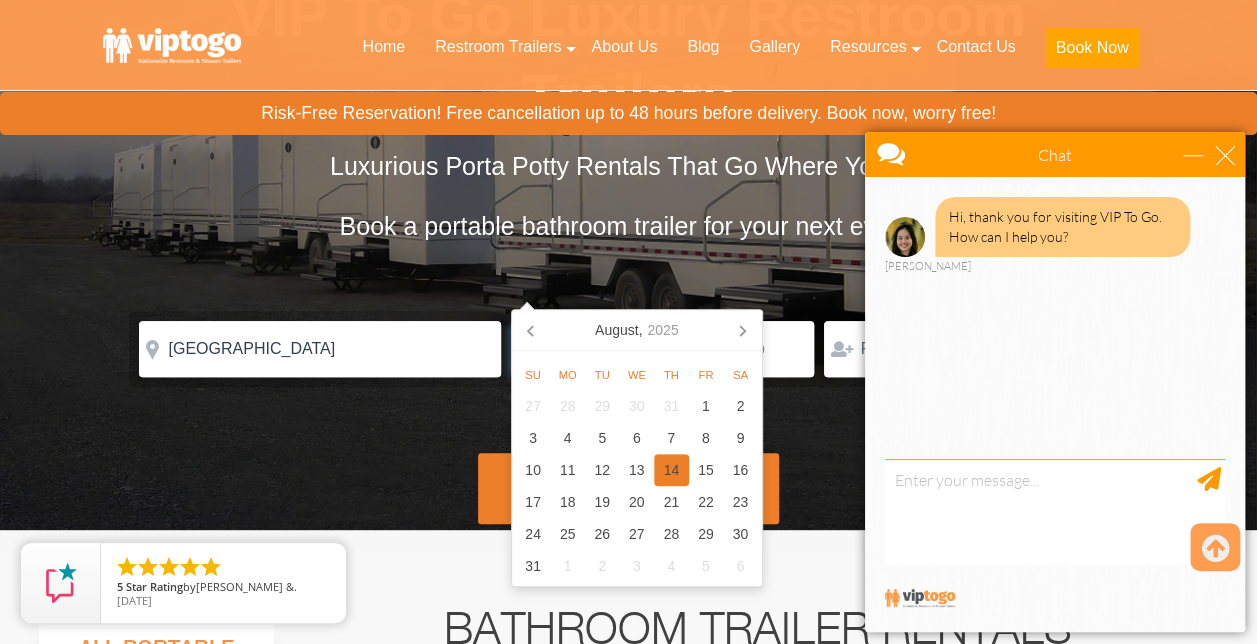 click on "14" at bounding box center [671, 470] 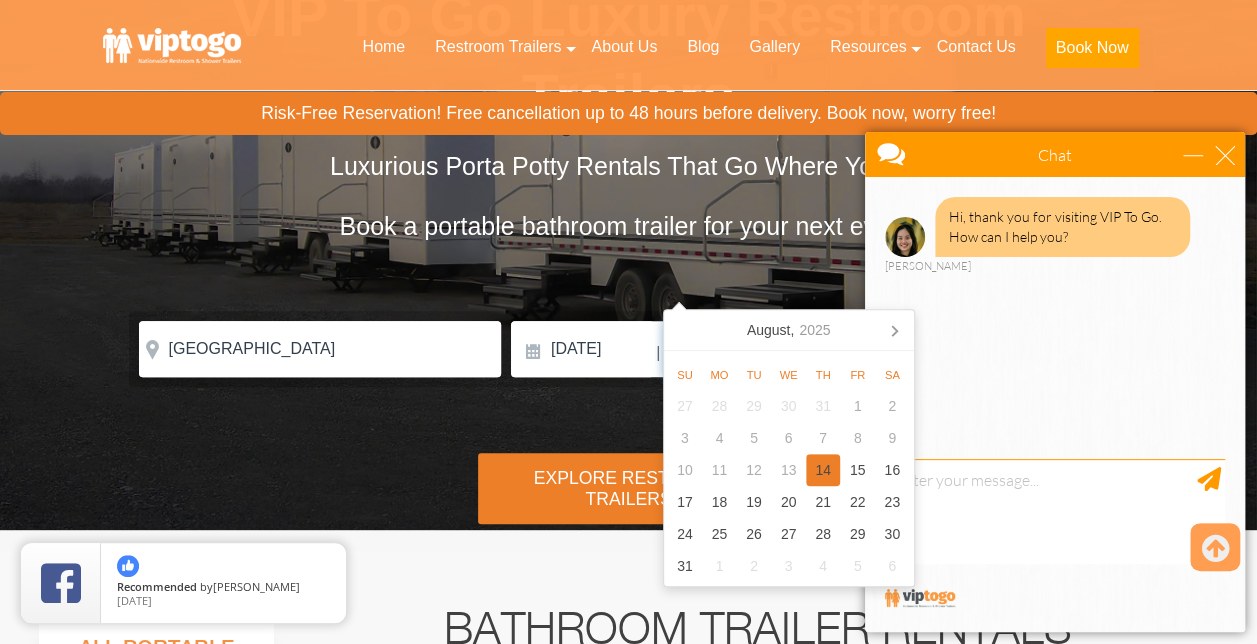 click on "14" at bounding box center (823, 470) 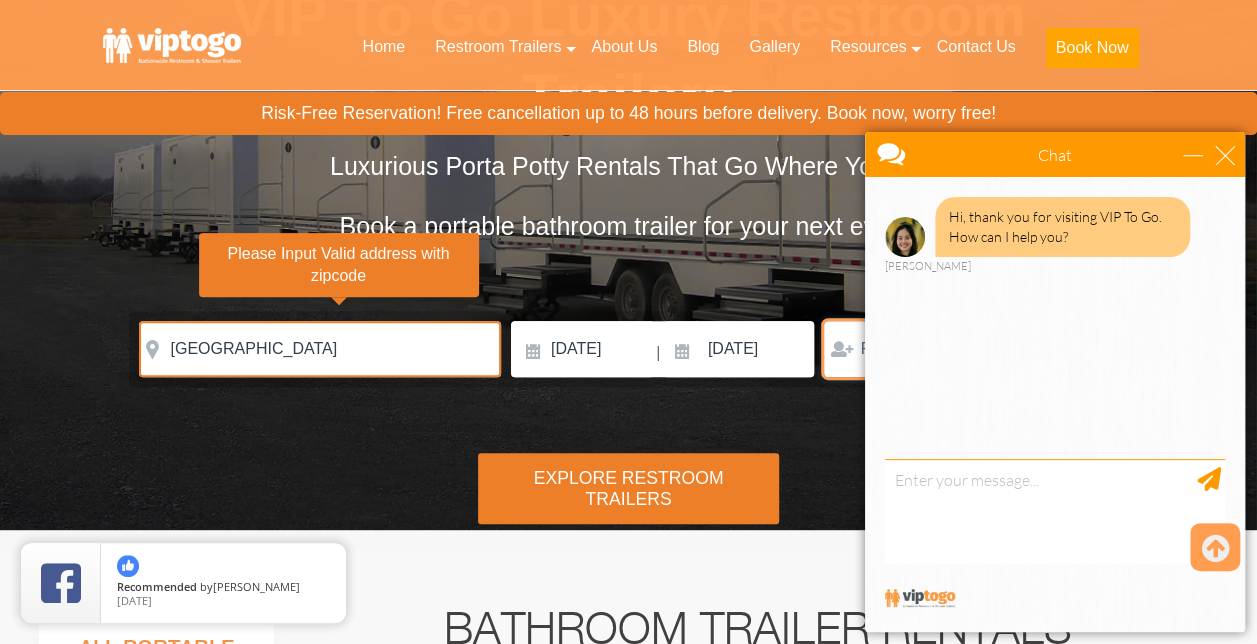 scroll, scrollTop: 100, scrollLeft: 0, axis: vertical 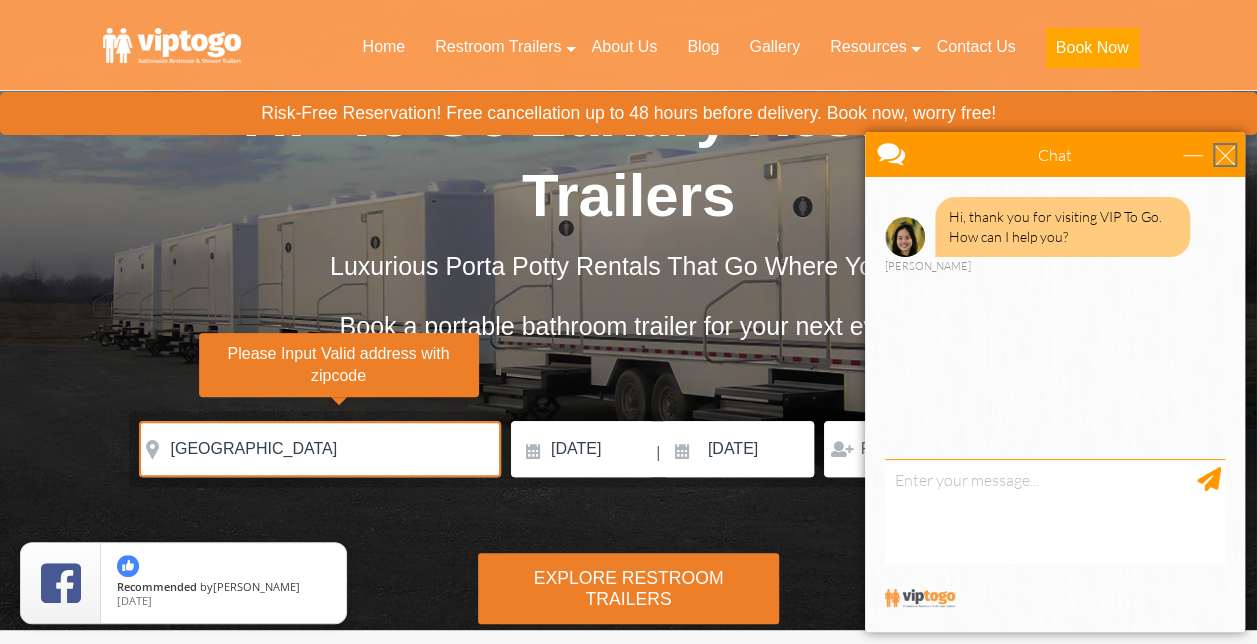 click at bounding box center [1225, 155] 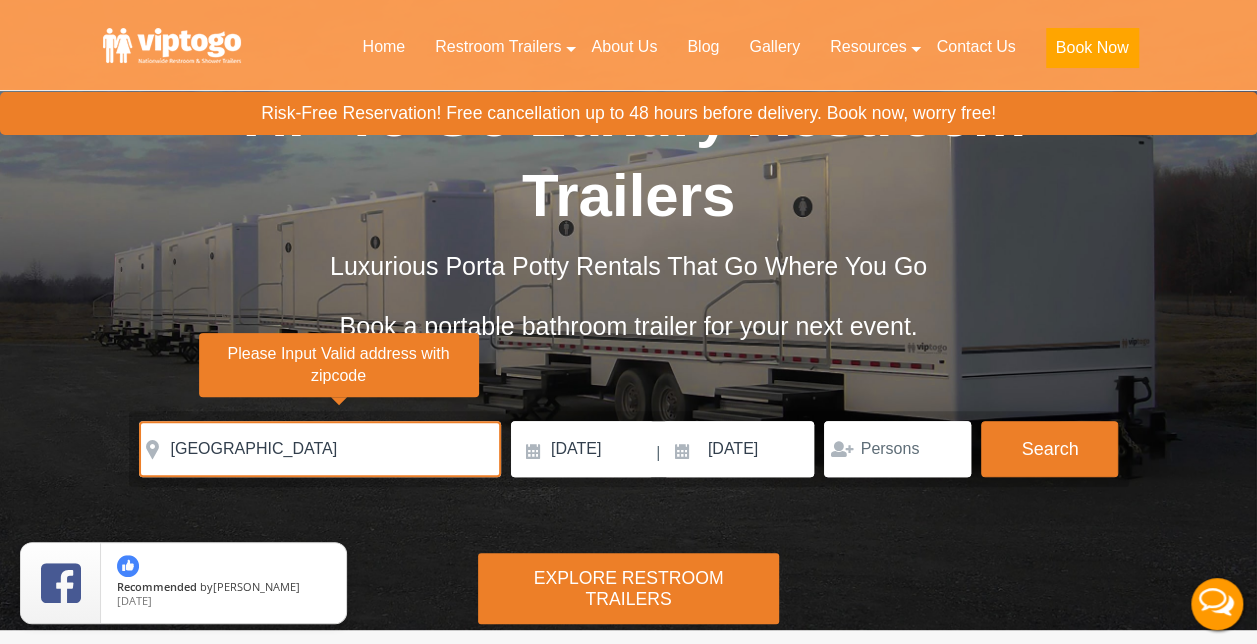 scroll, scrollTop: 0, scrollLeft: 0, axis: both 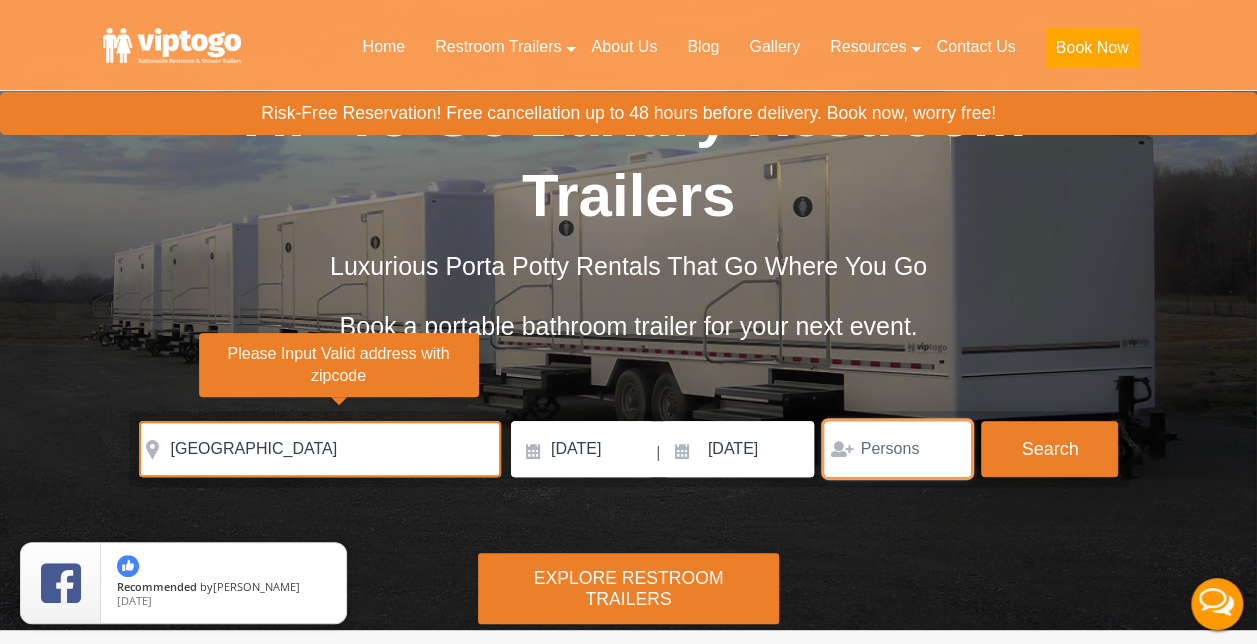 click at bounding box center [897, 449] 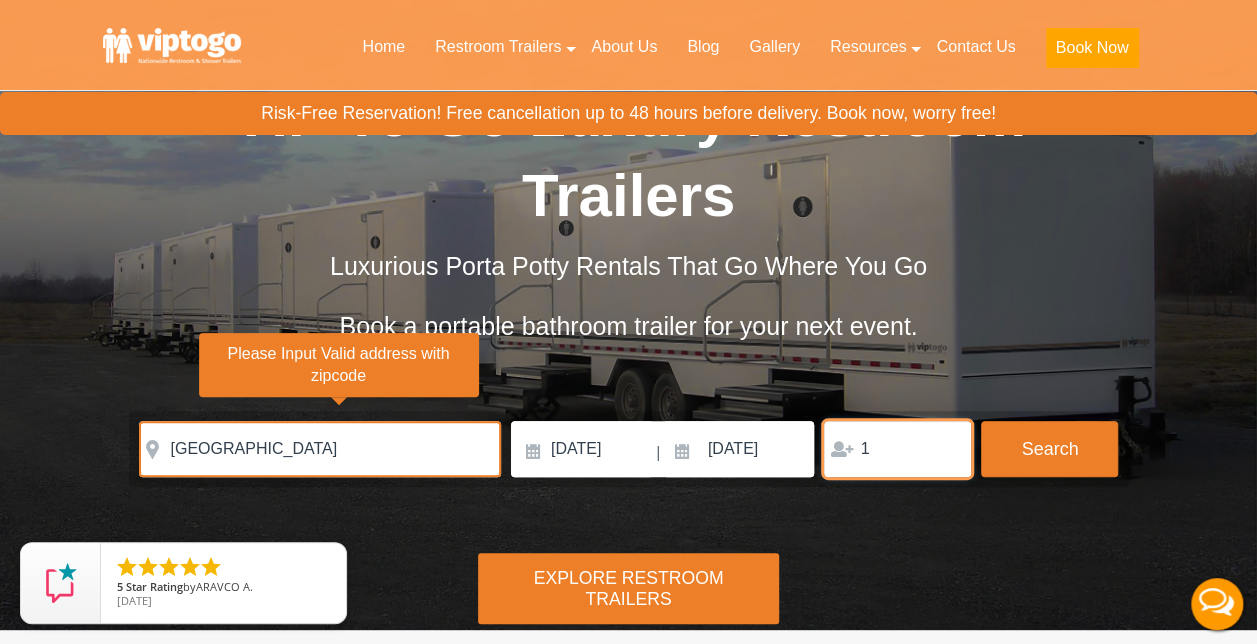 click on "1" at bounding box center [897, 449] 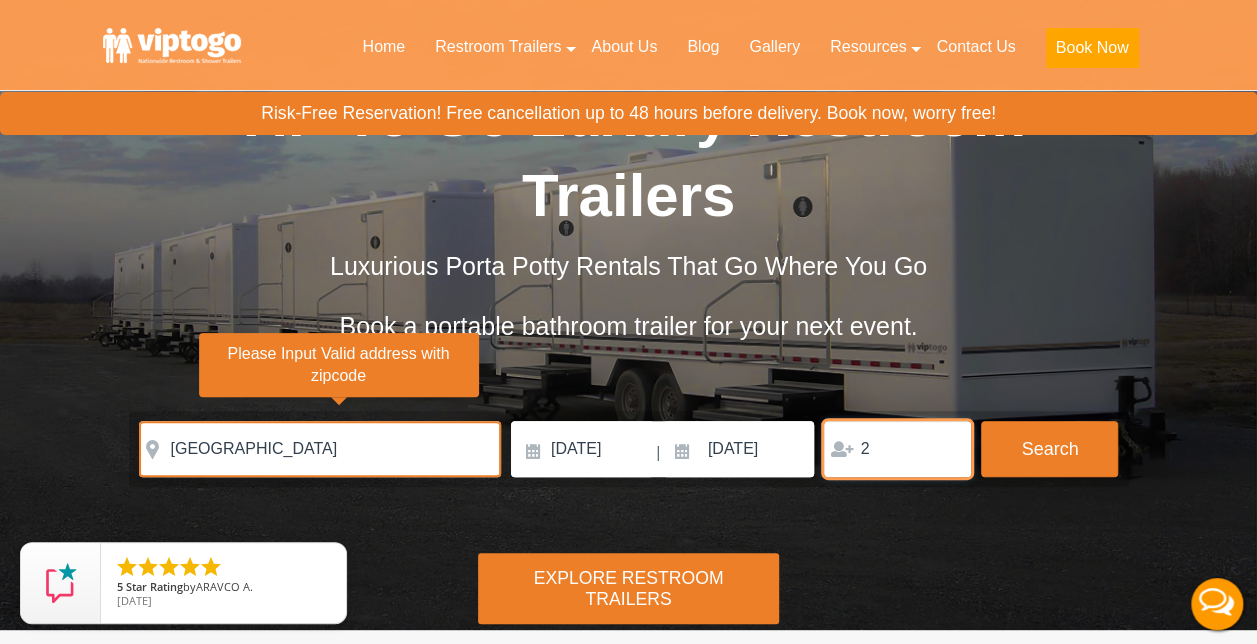 click on "2" at bounding box center (897, 449) 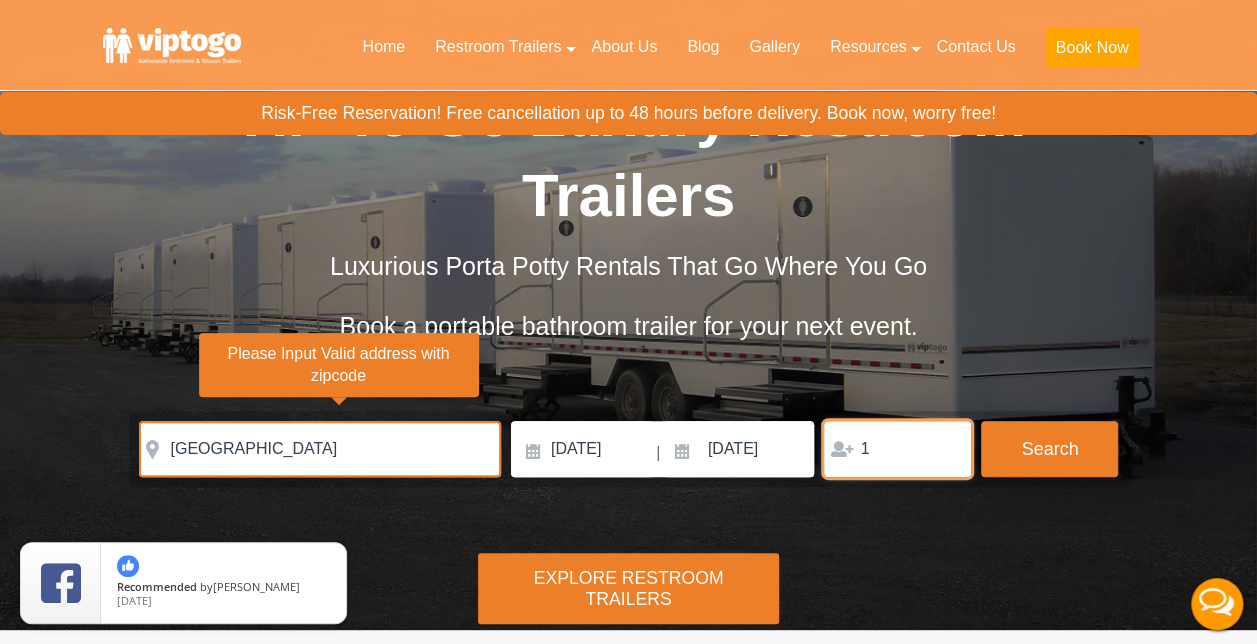 type on "1" 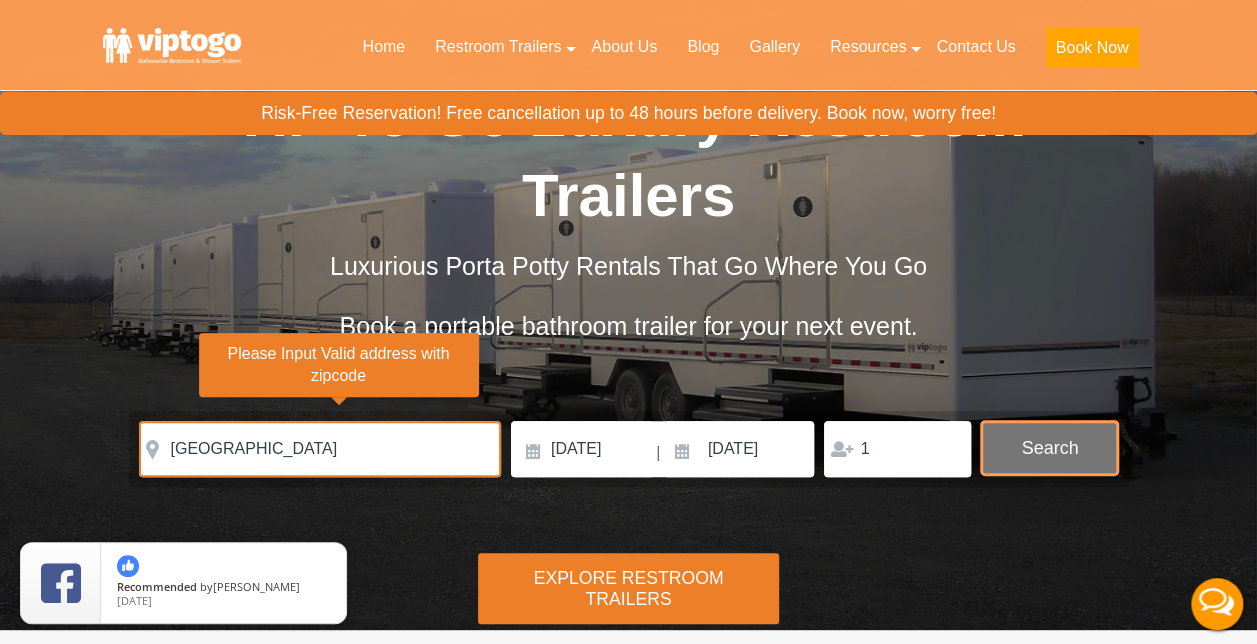 click on "Search" at bounding box center (1049, 448) 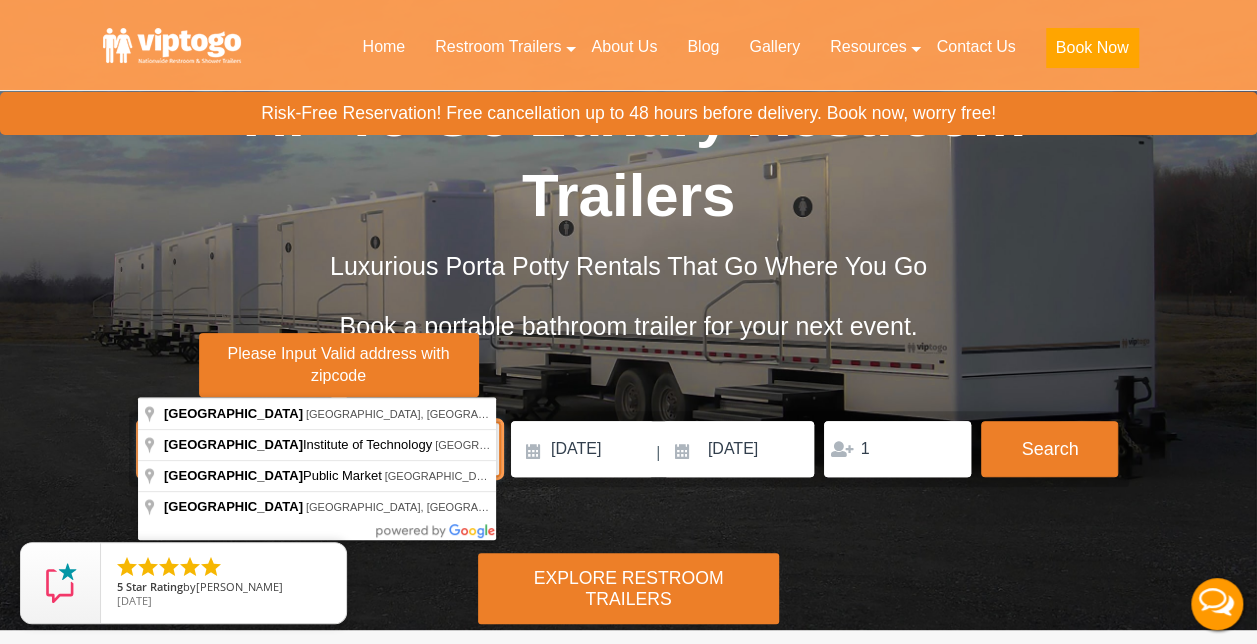 click on "[GEOGRAPHIC_DATA]" at bounding box center (320, 449) 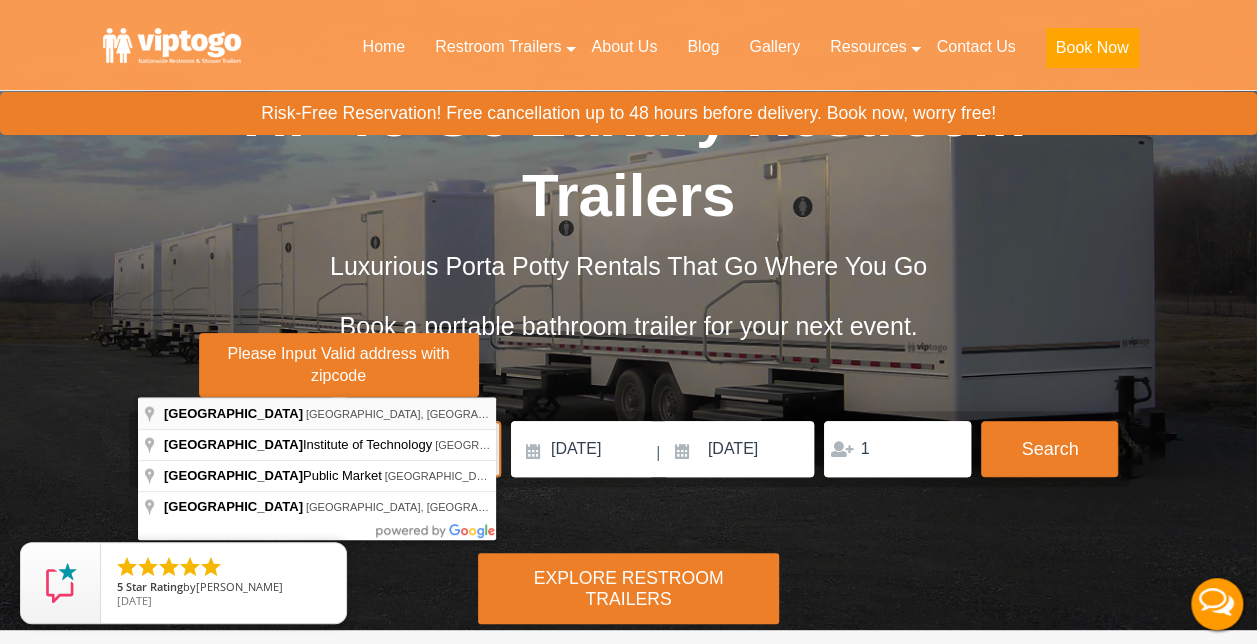type on "[GEOGRAPHIC_DATA], [GEOGRAPHIC_DATA], [GEOGRAPHIC_DATA]" 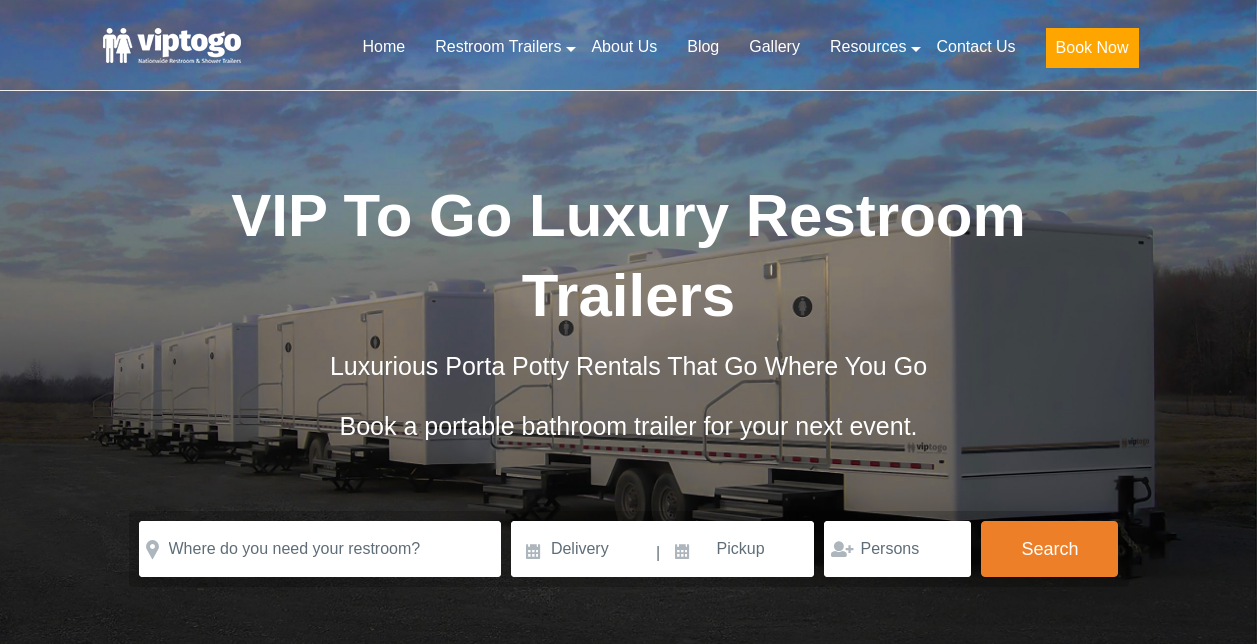 scroll, scrollTop: 0, scrollLeft: 0, axis: both 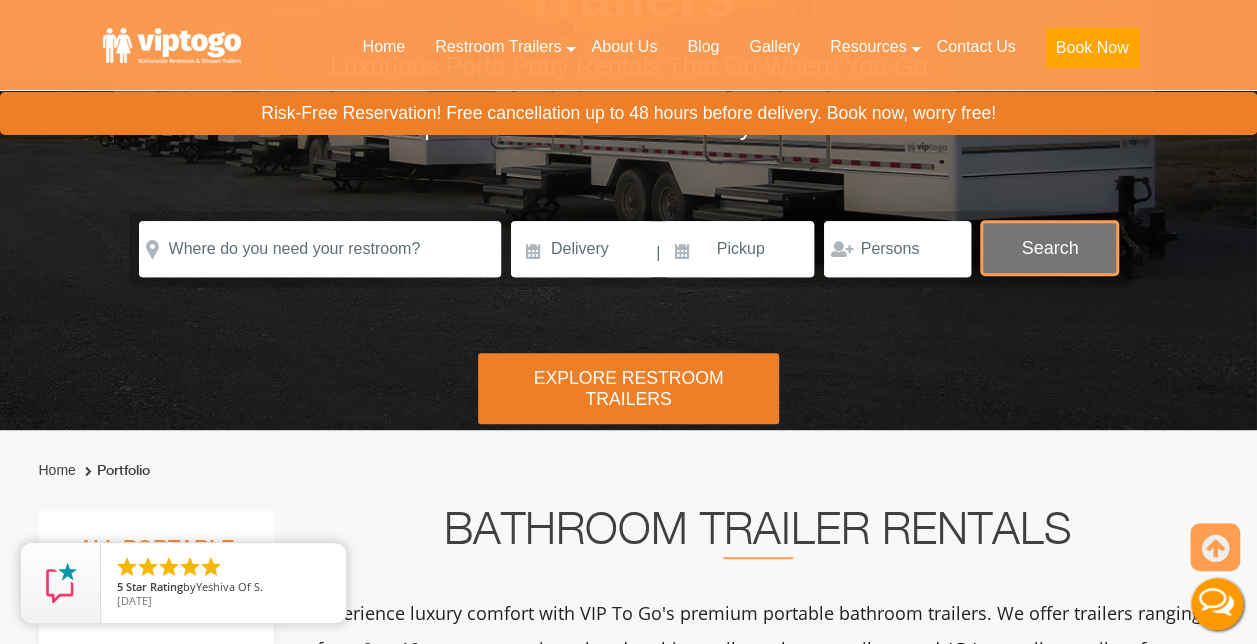 click on "Search" at bounding box center (1049, 248) 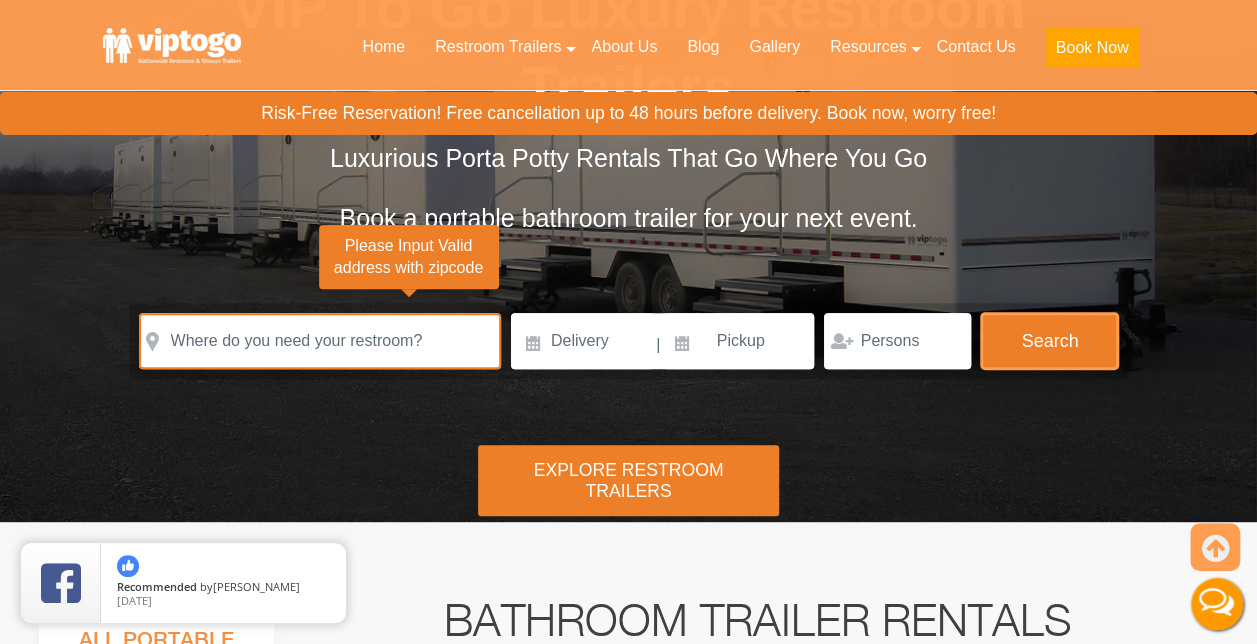 scroll, scrollTop: 100, scrollLeft: 0, axis: vertical 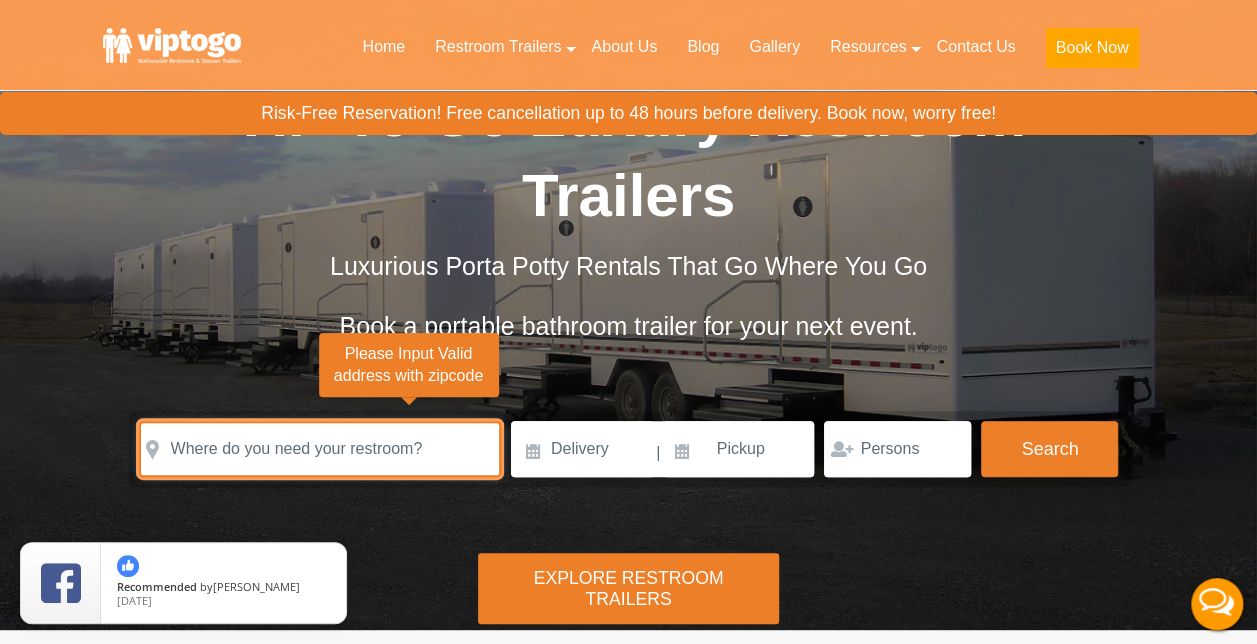 click at bounding box center (320, 449) 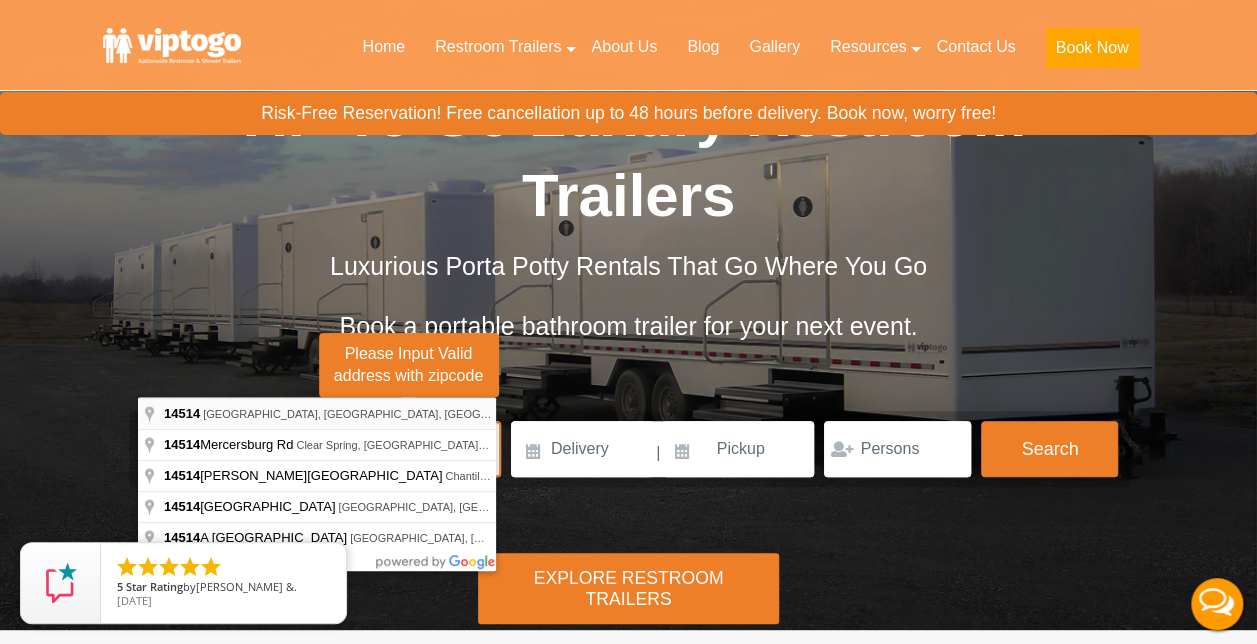 type on "North Chili, NY 14514, USA" 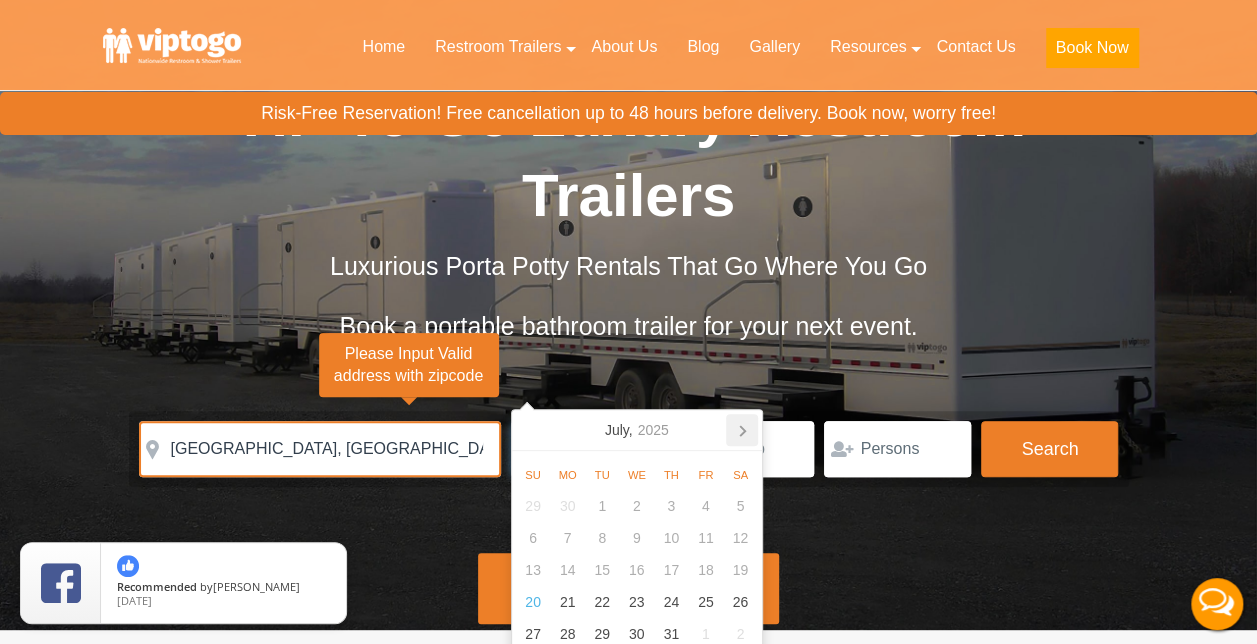 click 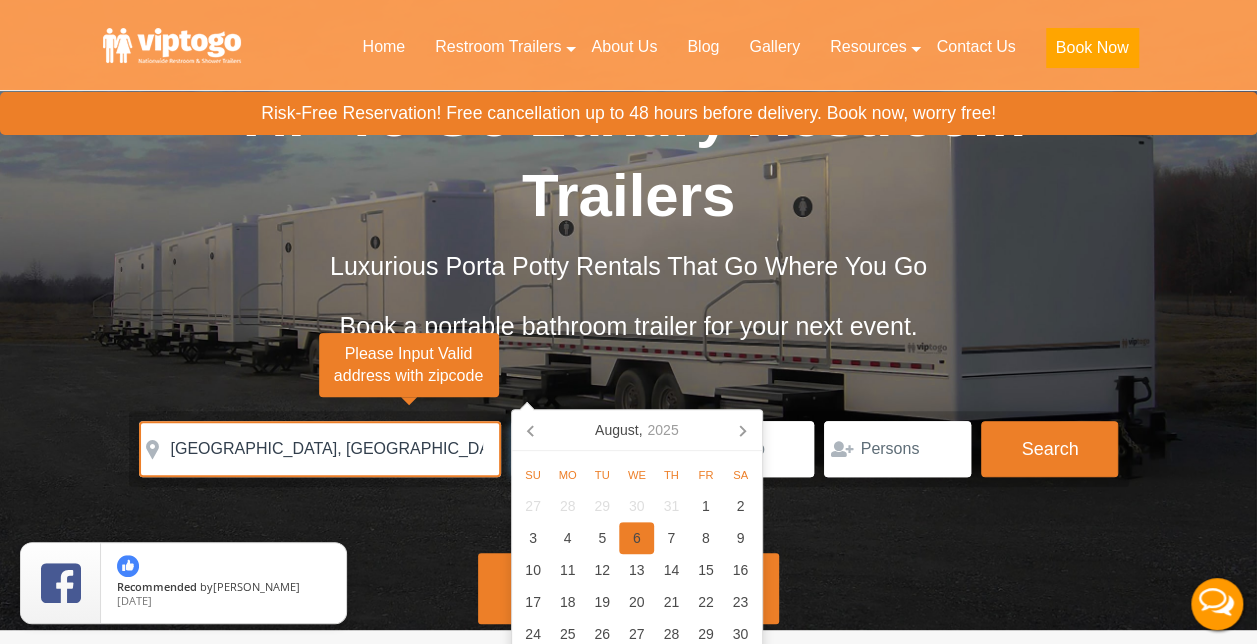 click on "6" at bounding box center [636, 538] 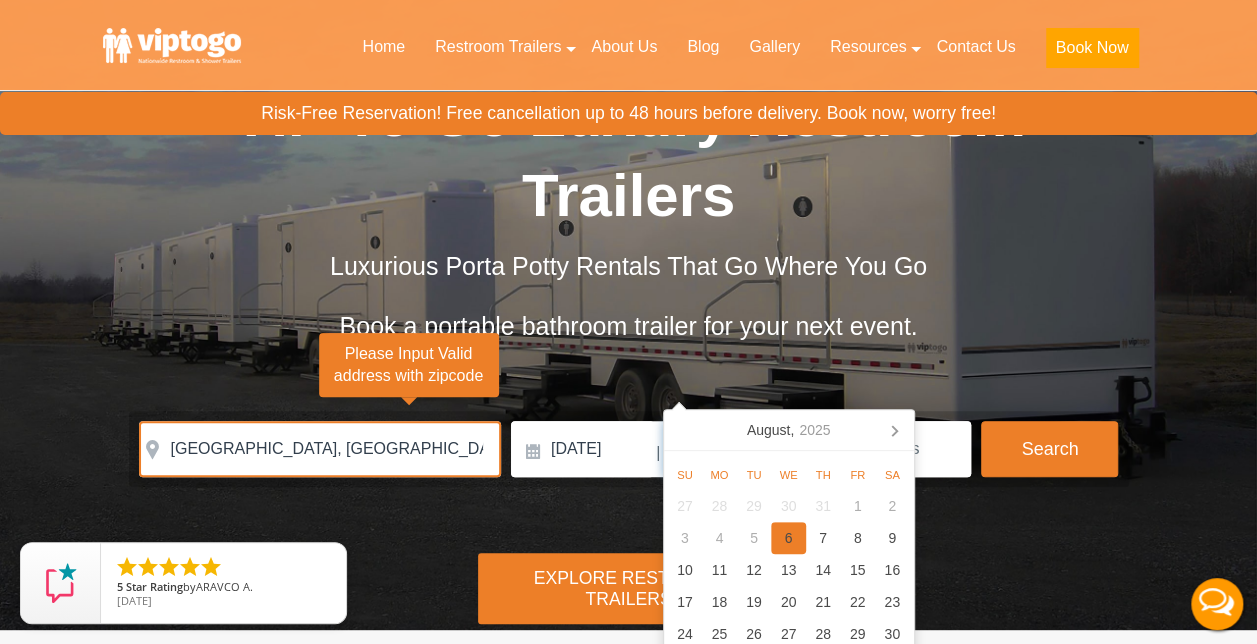 click on "6" at bounding box center [788, 538] 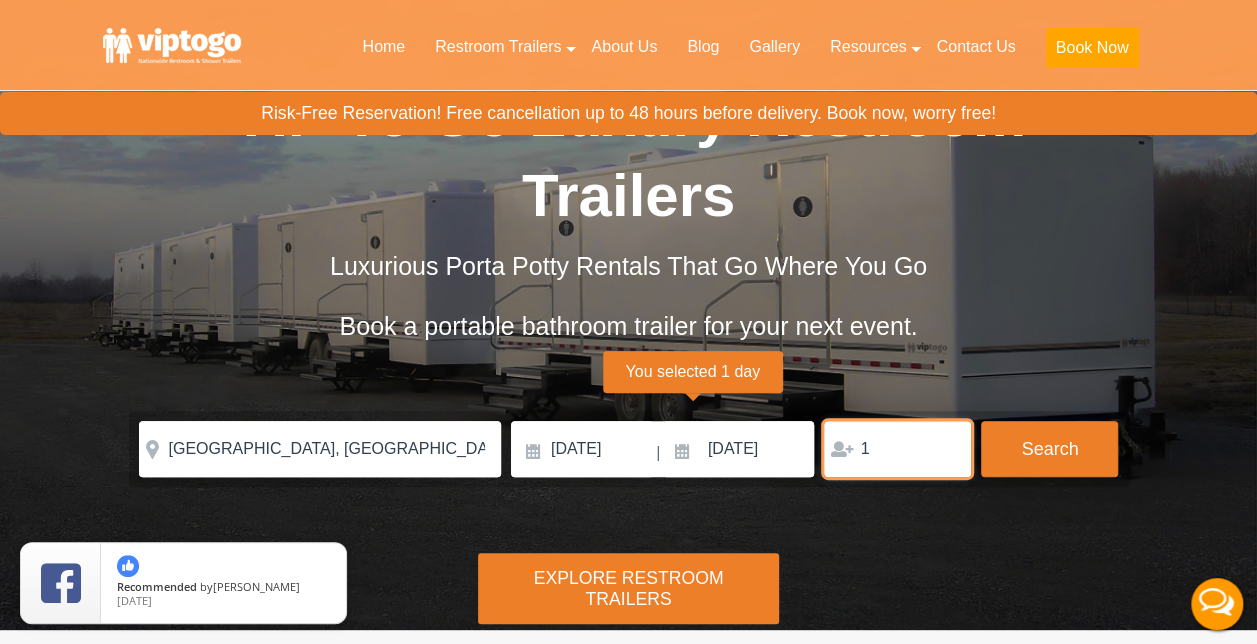 type on "1" 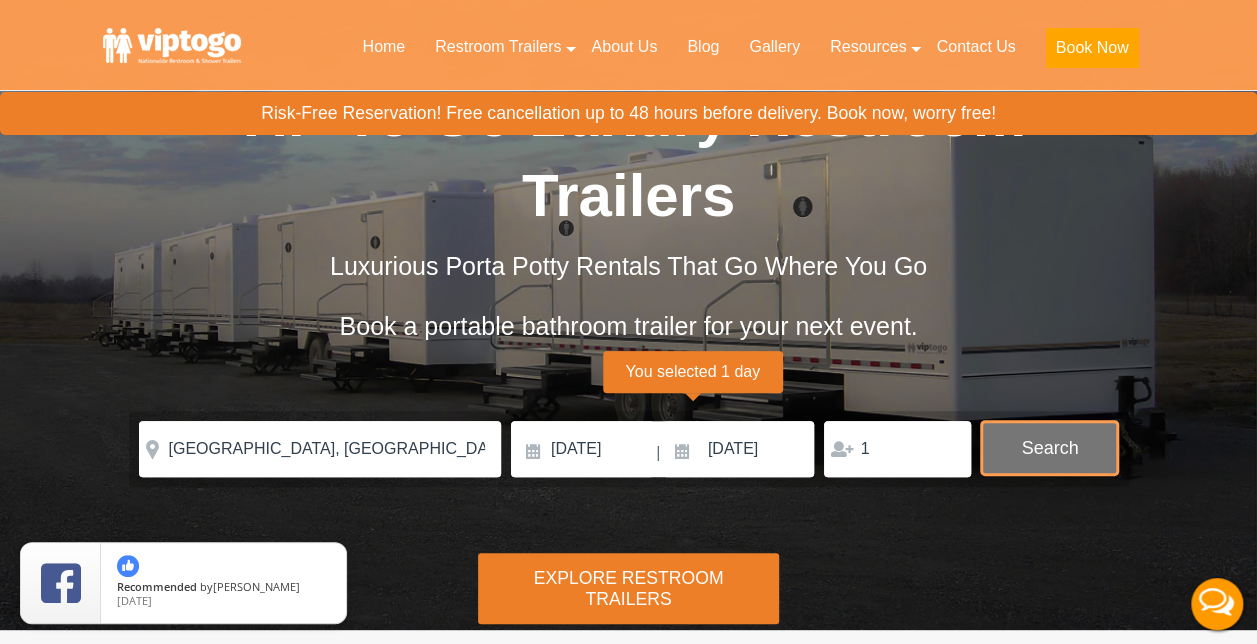 click on "Search" at bounding box center (1049, 448) 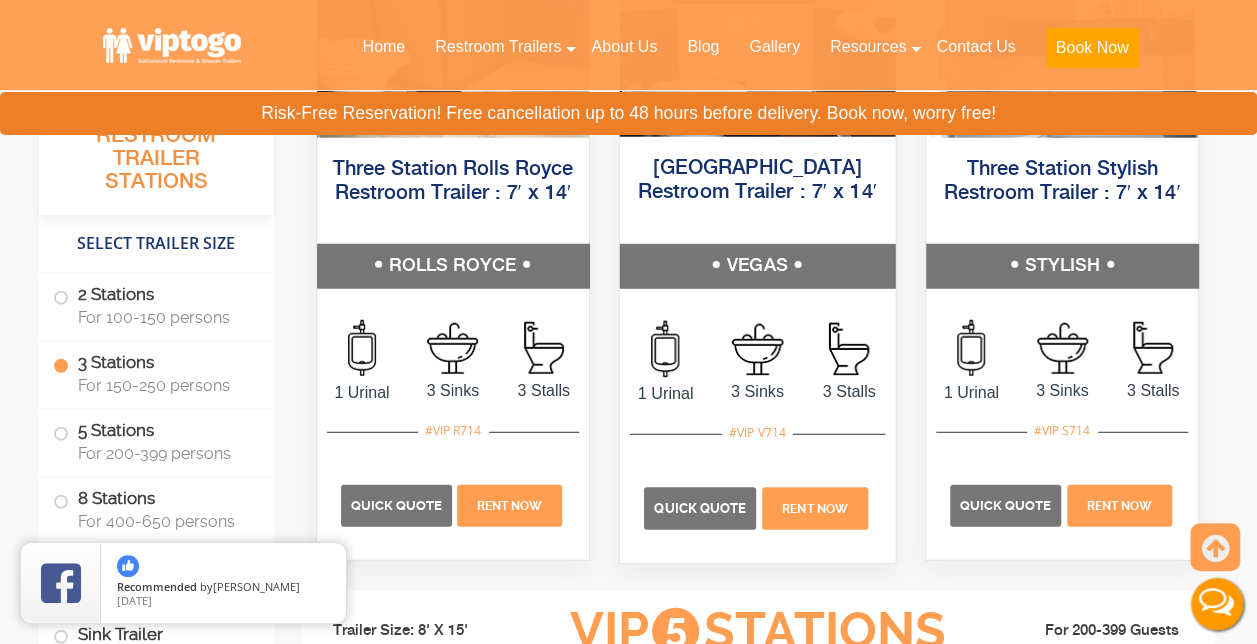 scroll, scrollTop: 2510, scrollLeft: 0, axis: vertical 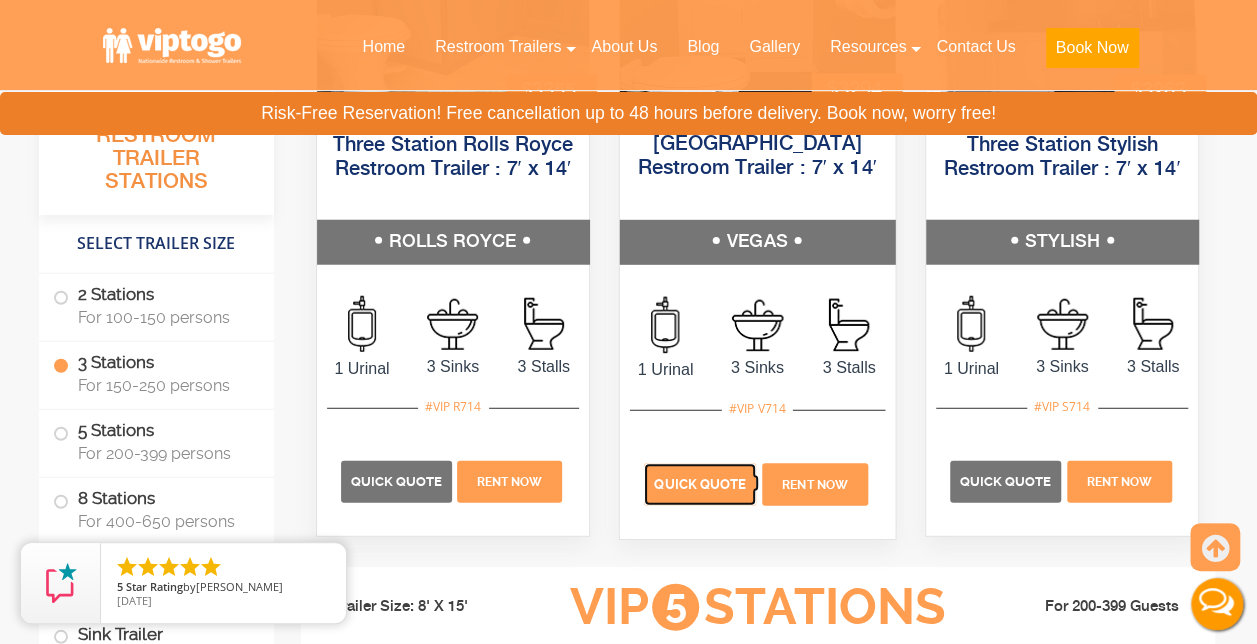 click on "Quick Quote" at bounding box center (700, 484) 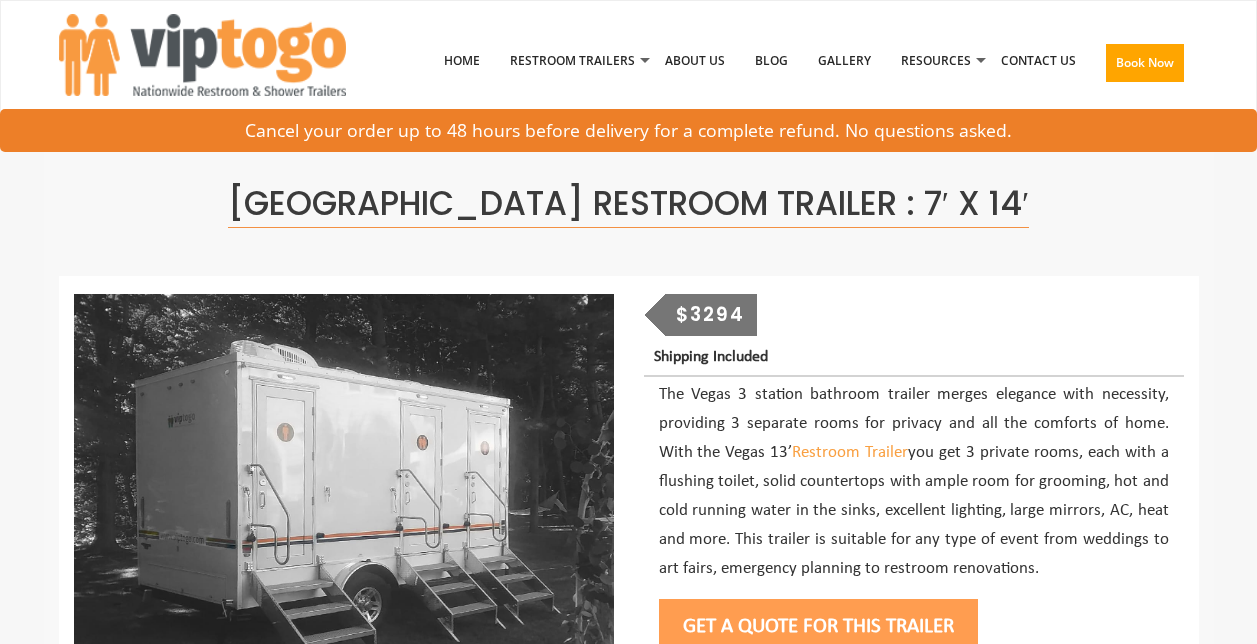 scroll, scrollTop: 0, scrollLeft: 0, axis: both 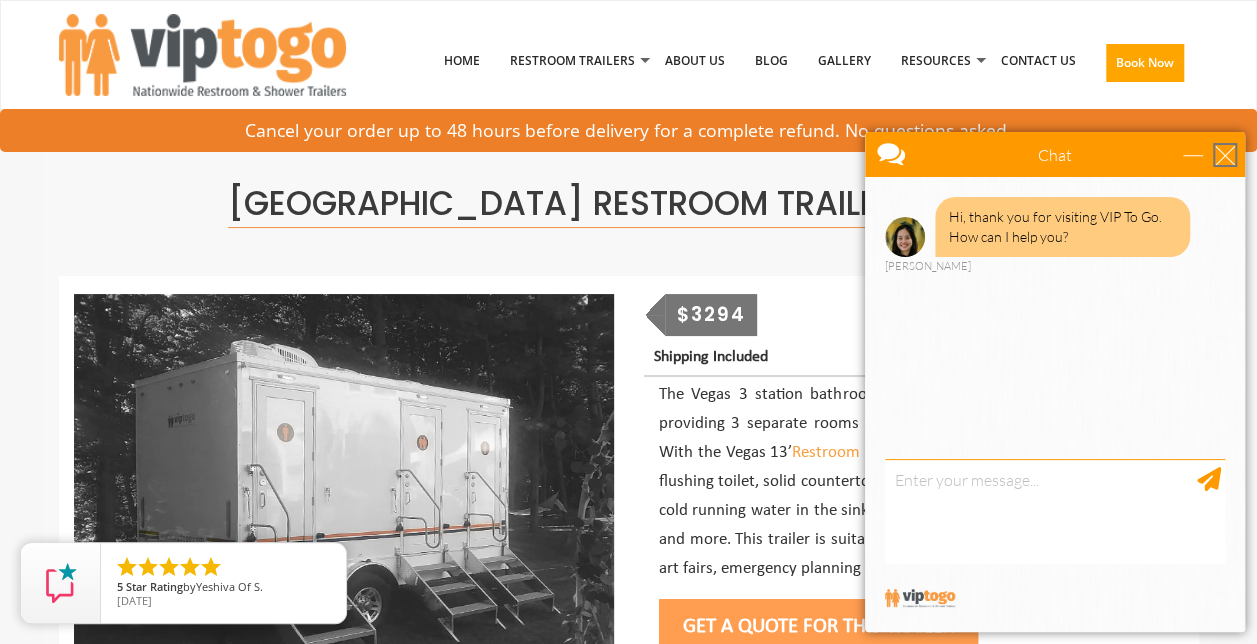 click at bounding box center [1225, 155] 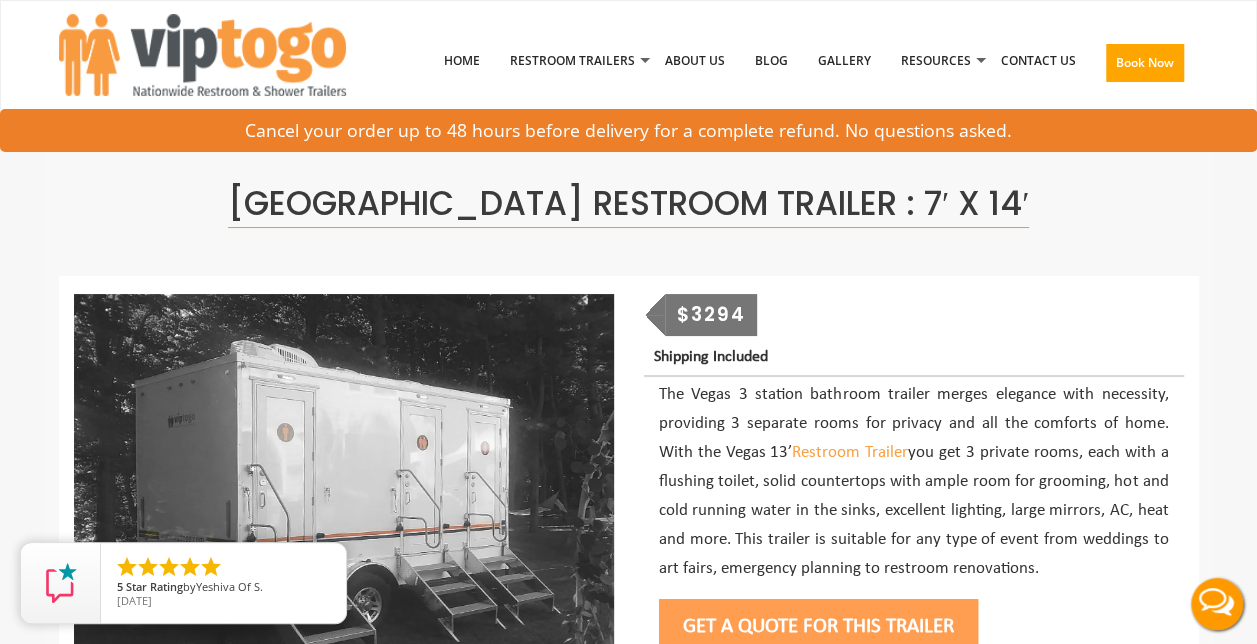 scroll, scrollTop: 0, scrollLeft: 0, axis: both 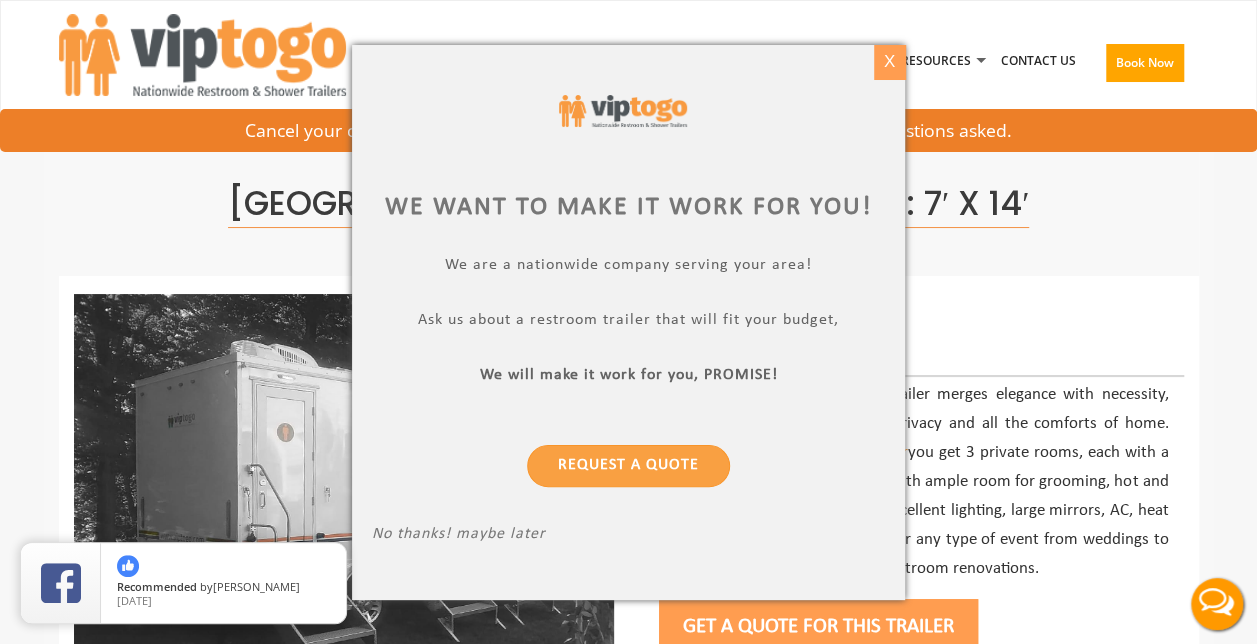 click on "X" at bounding box center [889, 62] 